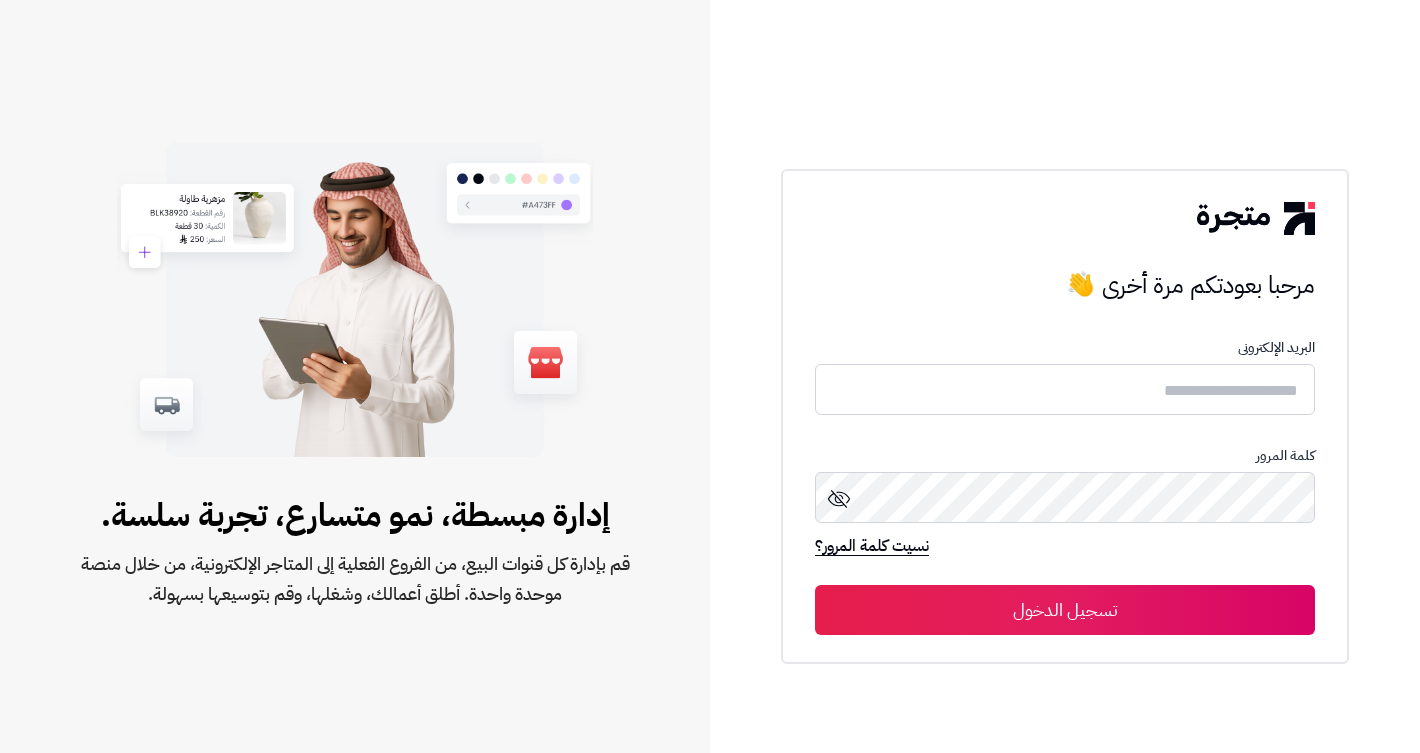 scroll, scrollTop: 0, scrollLeft: 0, axis: both 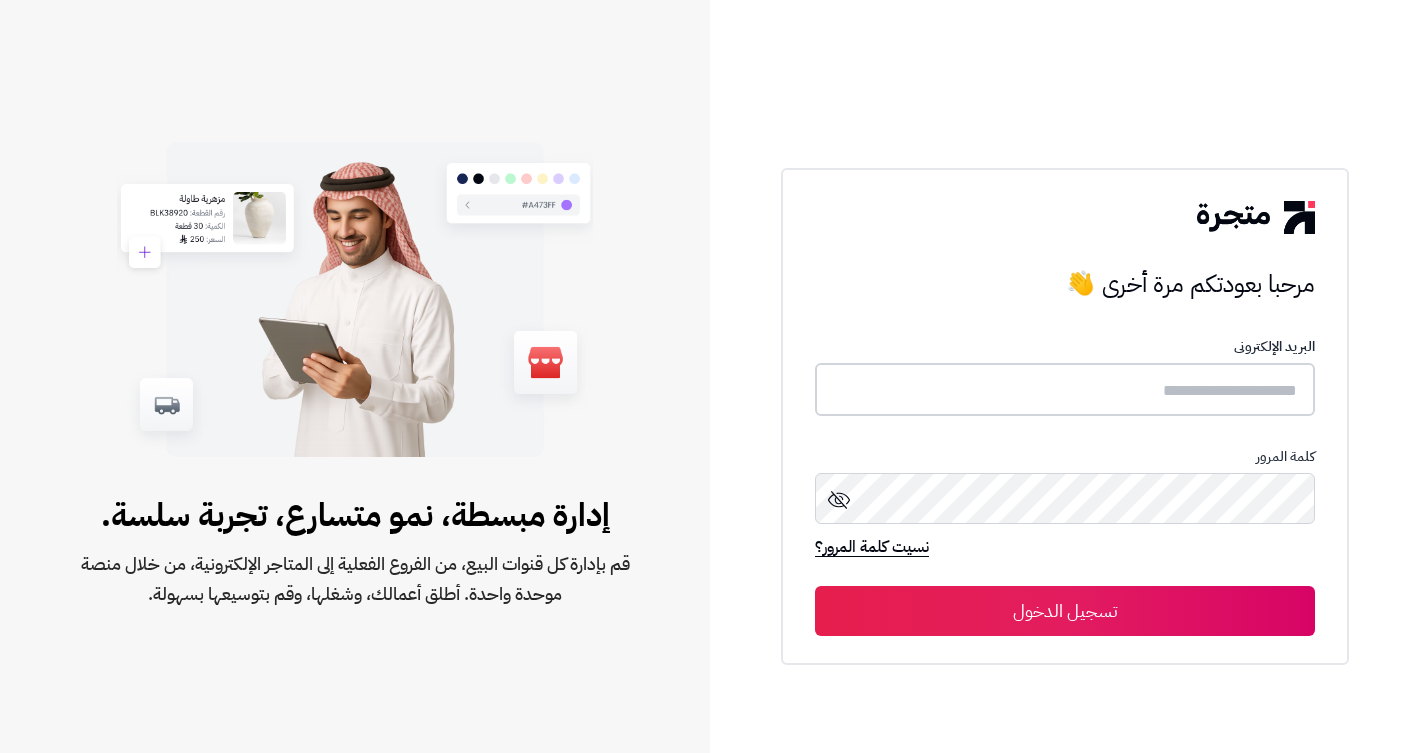 type on "**********" 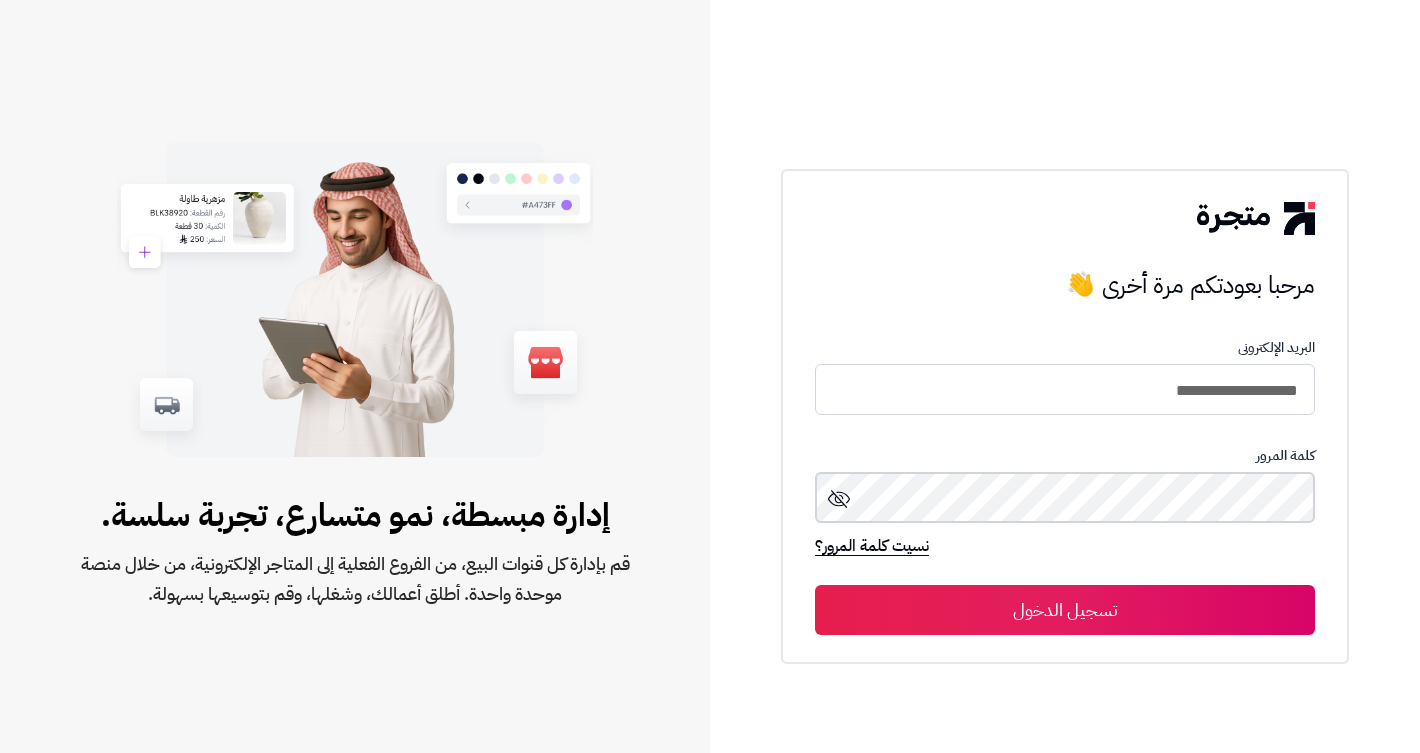 click on "تسجيل الدخول" at bounding box center (1065, 610) 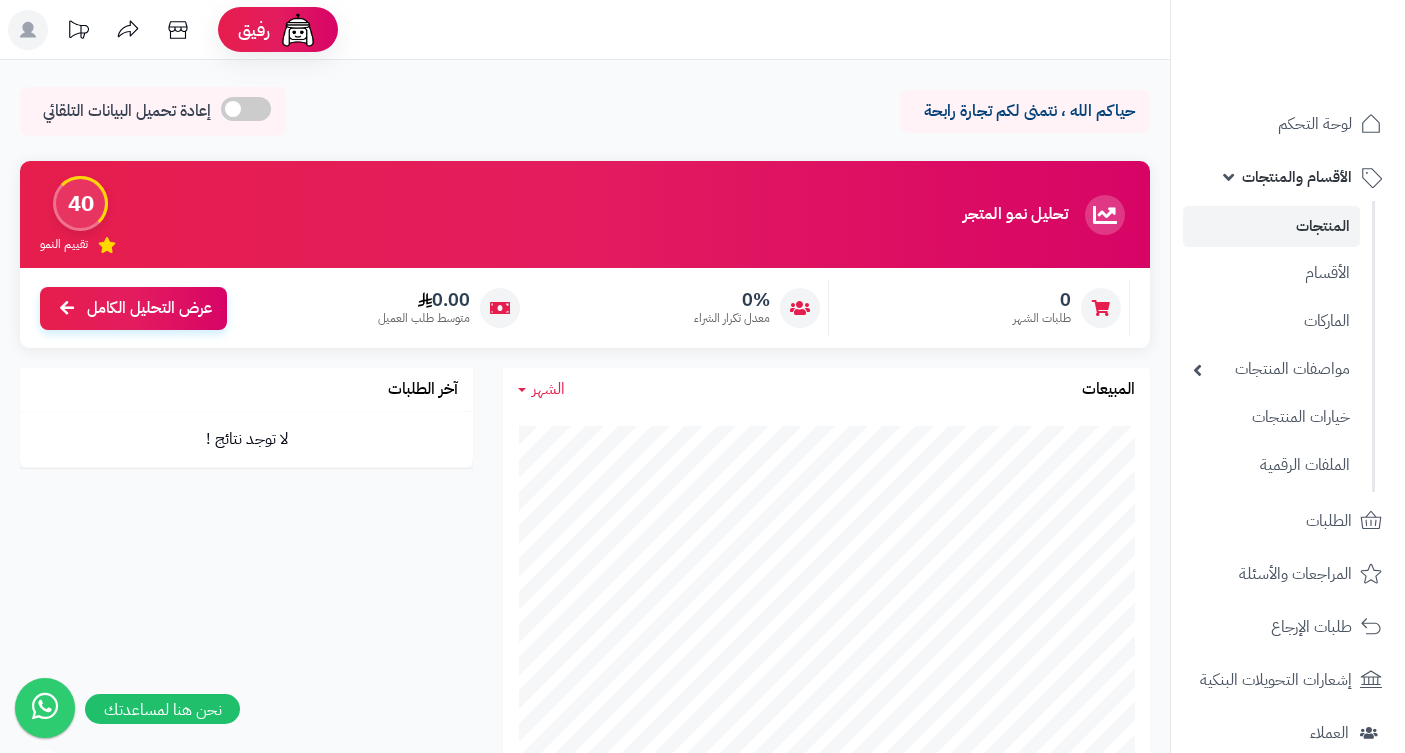scroll, scrollTop: 0, scrollLeft: 0, axis: both 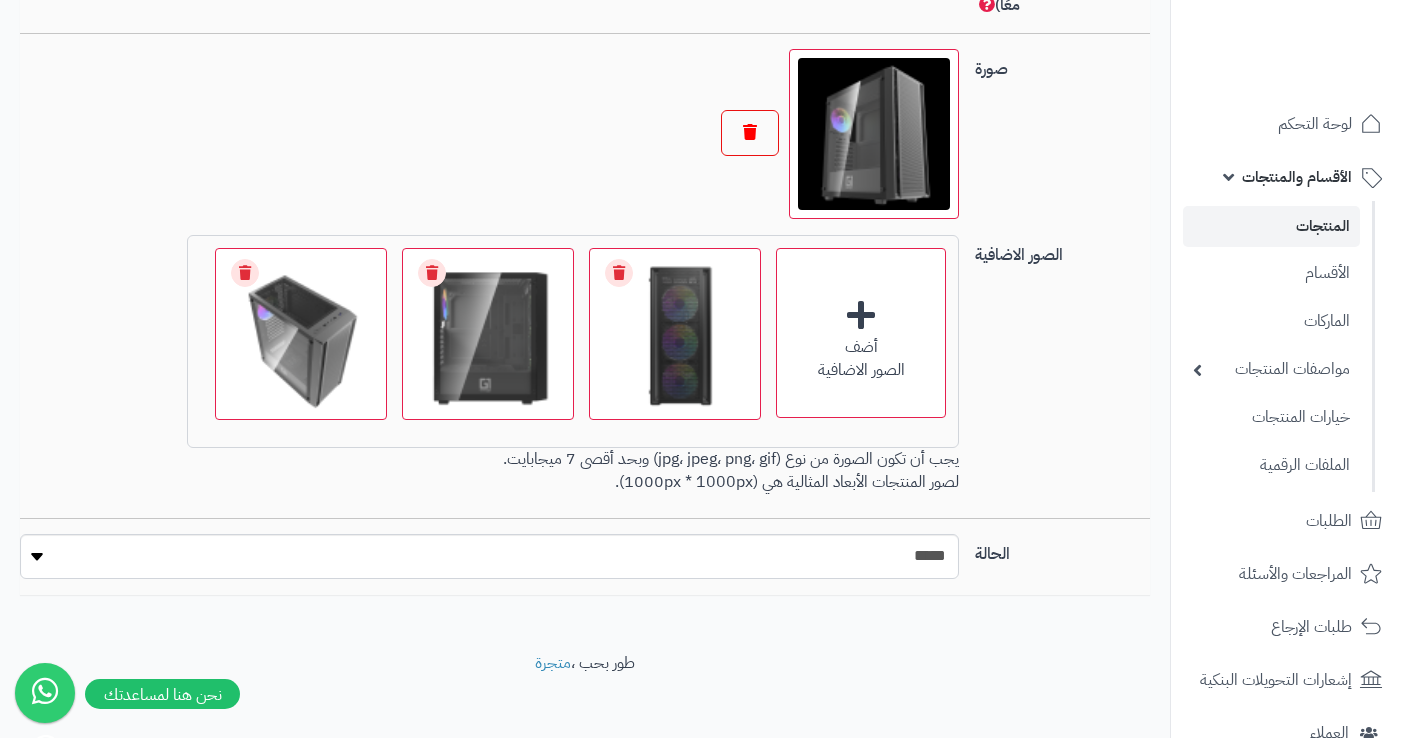 click at bounding box center [750, 133] 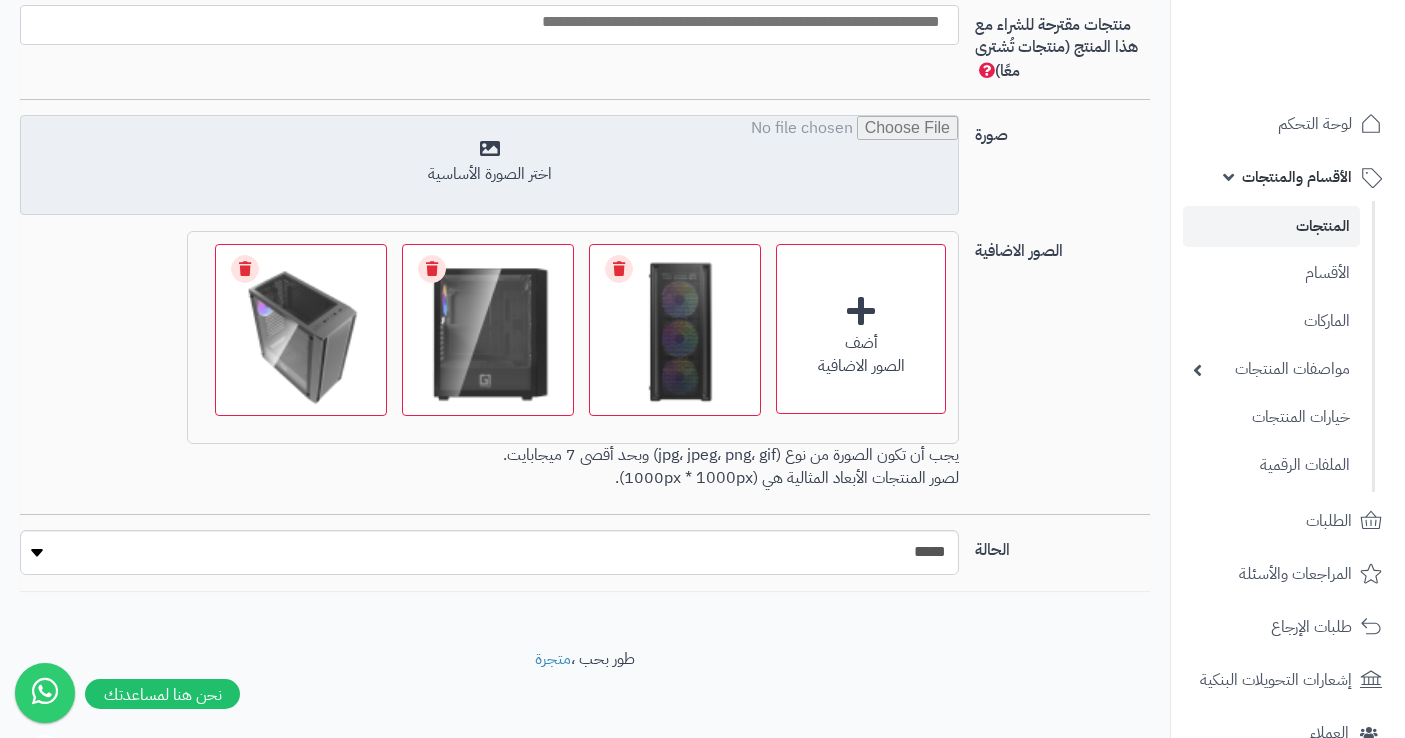 click at bounding box center [489, 166] 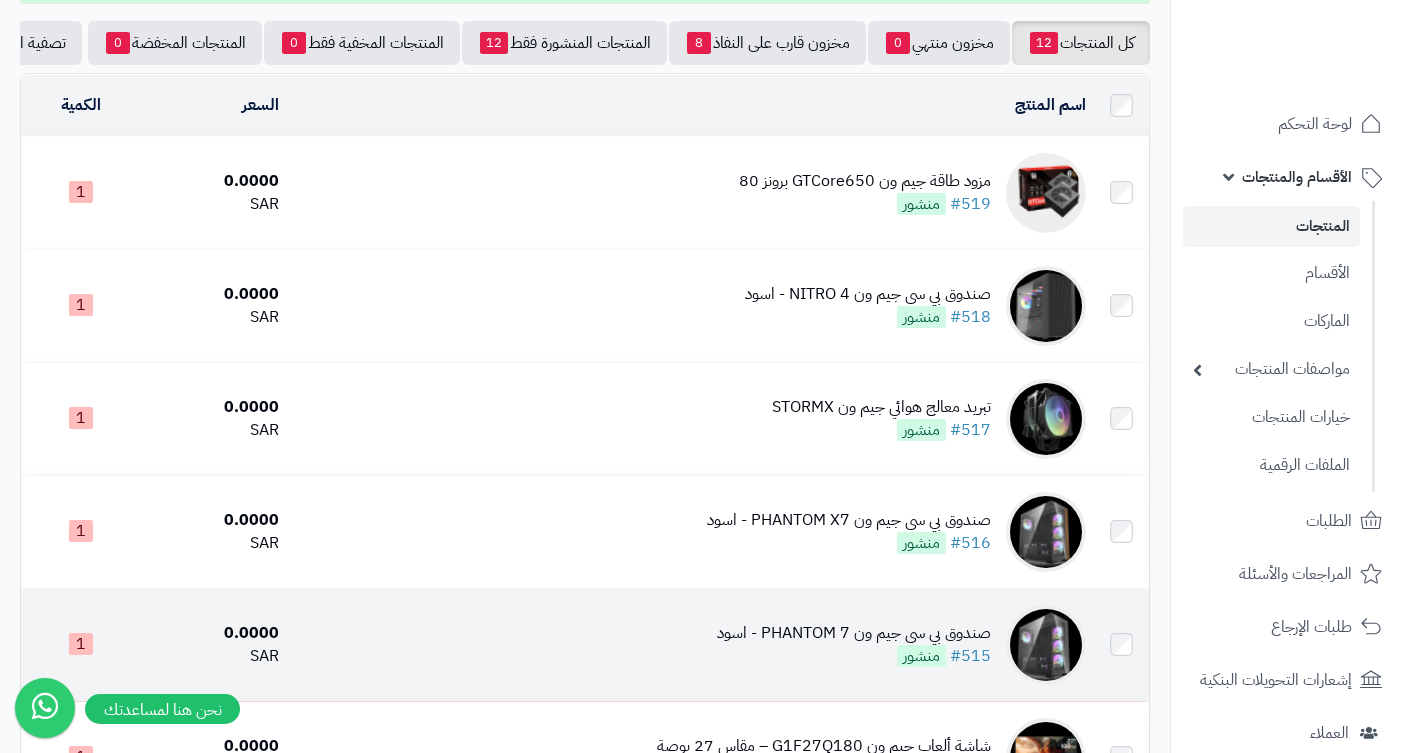 scroll, scrollTop: 274, scrollLeft: 0, axis: vertical 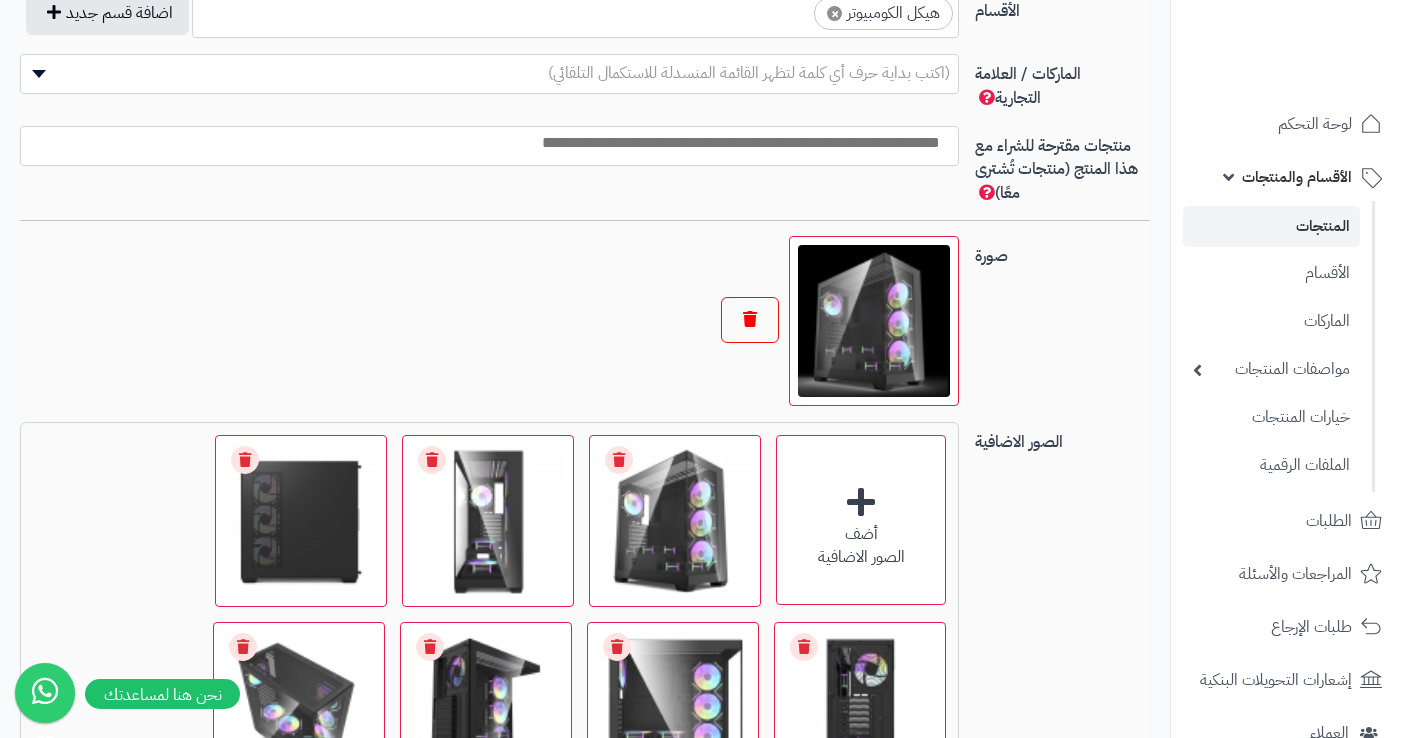 click at bounding box center (750, 320) 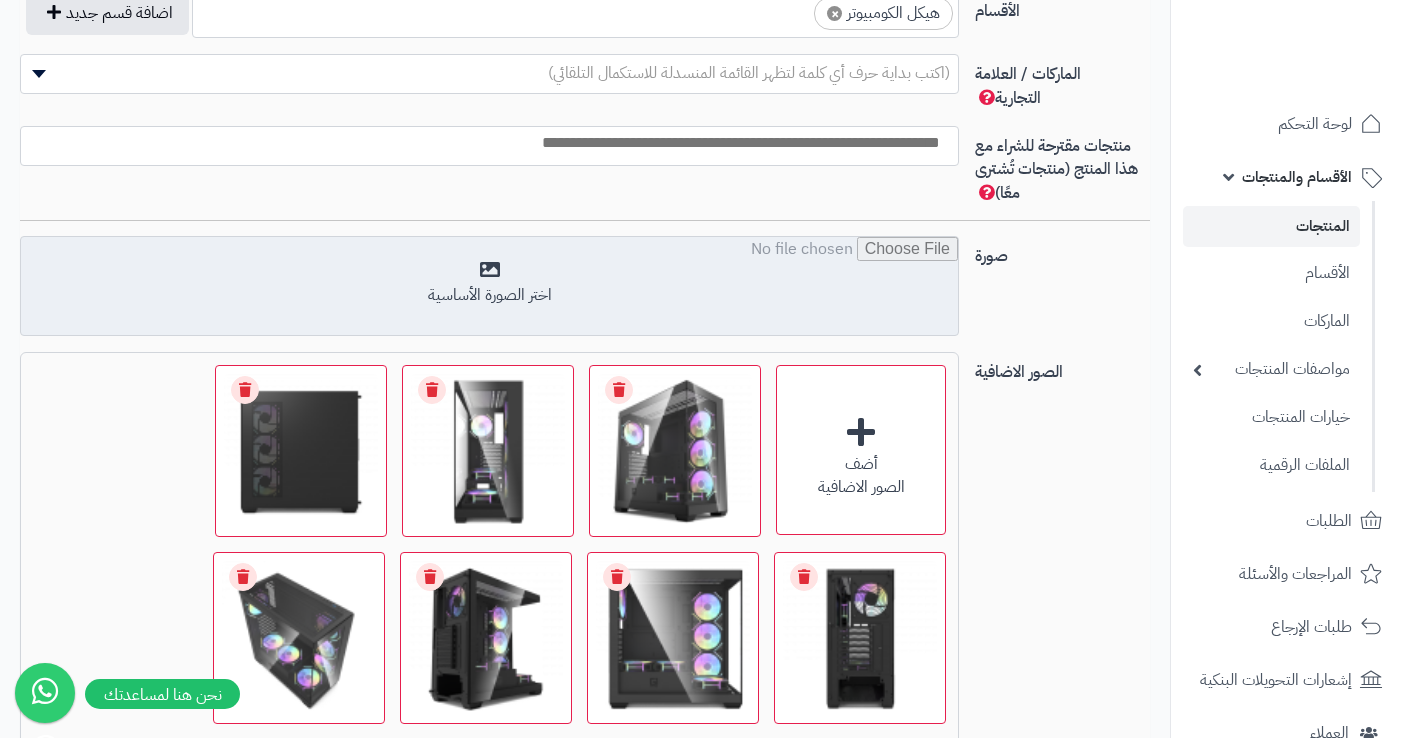 click at bounding box center [489, 287] 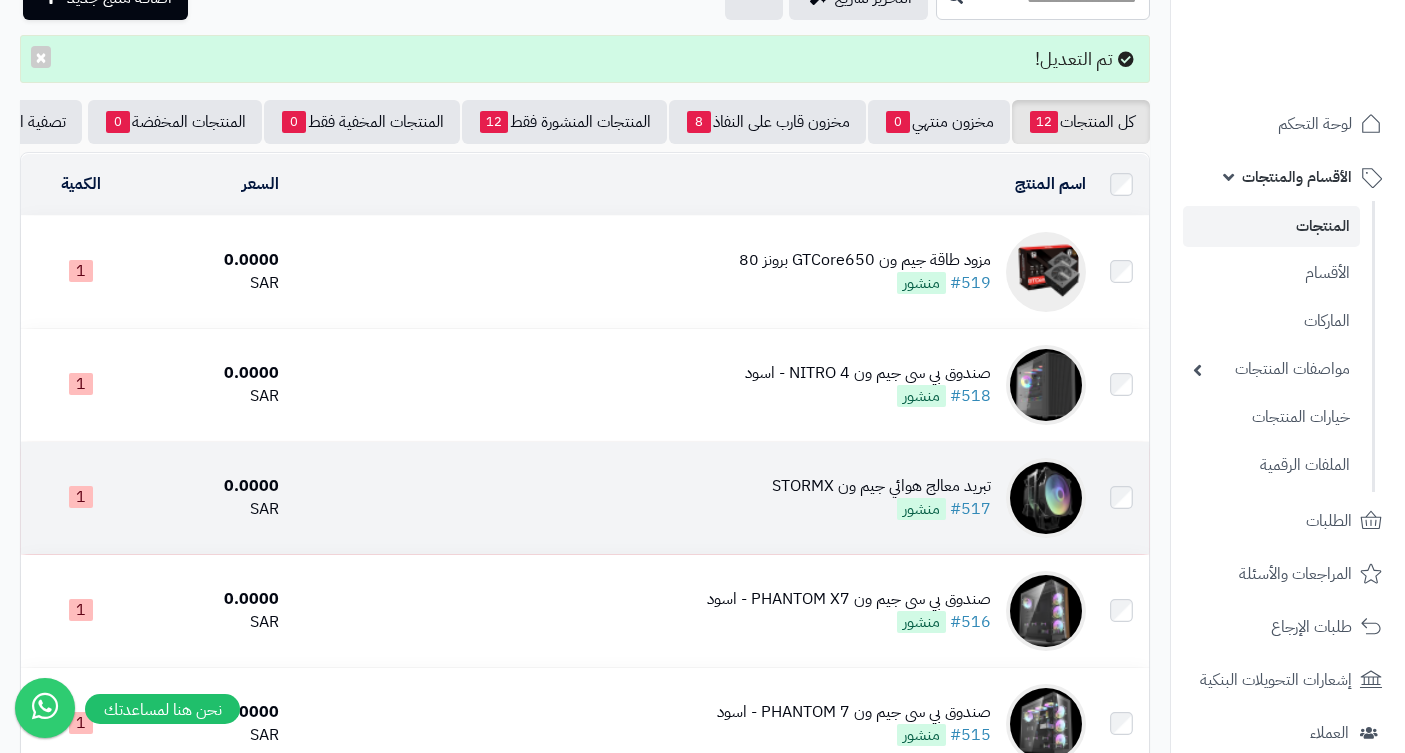 scroll, scrollTop: 116, scrollLeft: 0, axis: vertical 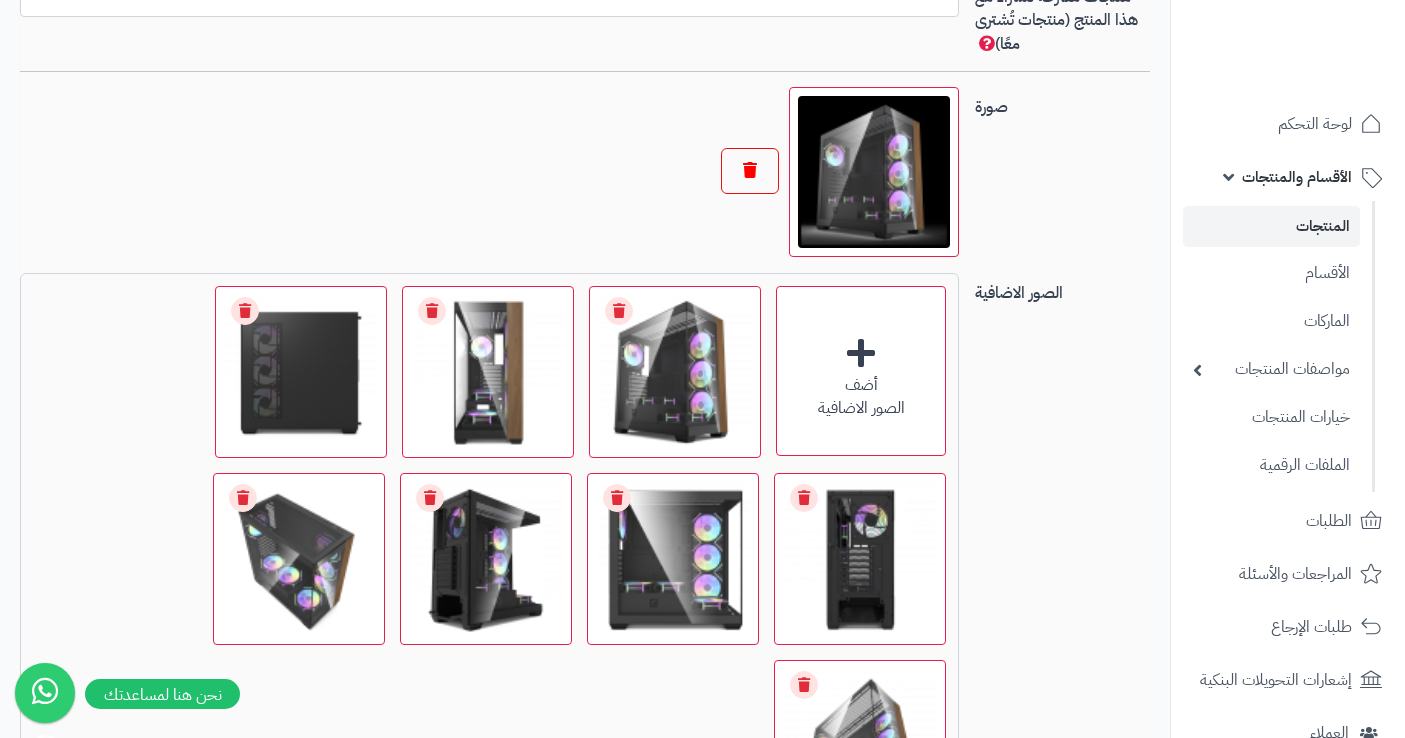 click at bounding box center (750, 171) 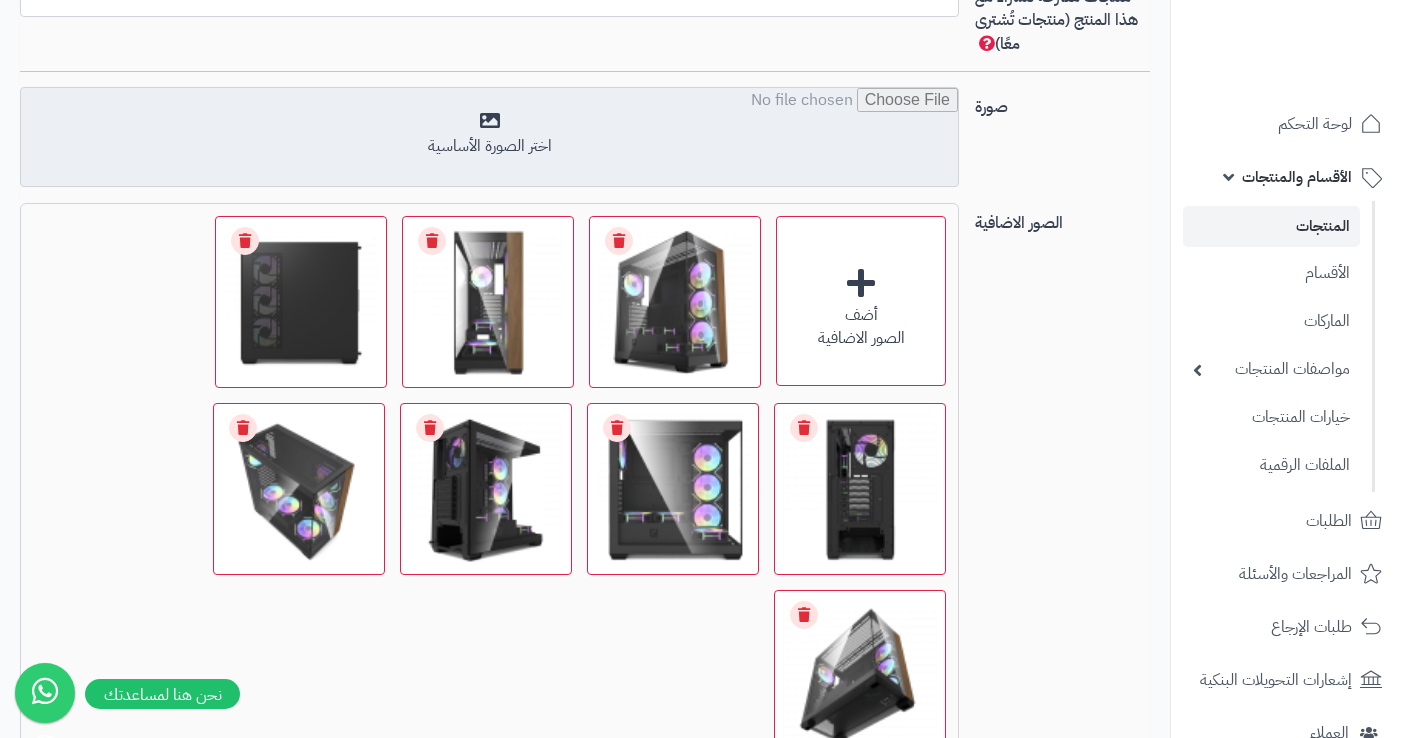 click at bounding box center [489, 138] 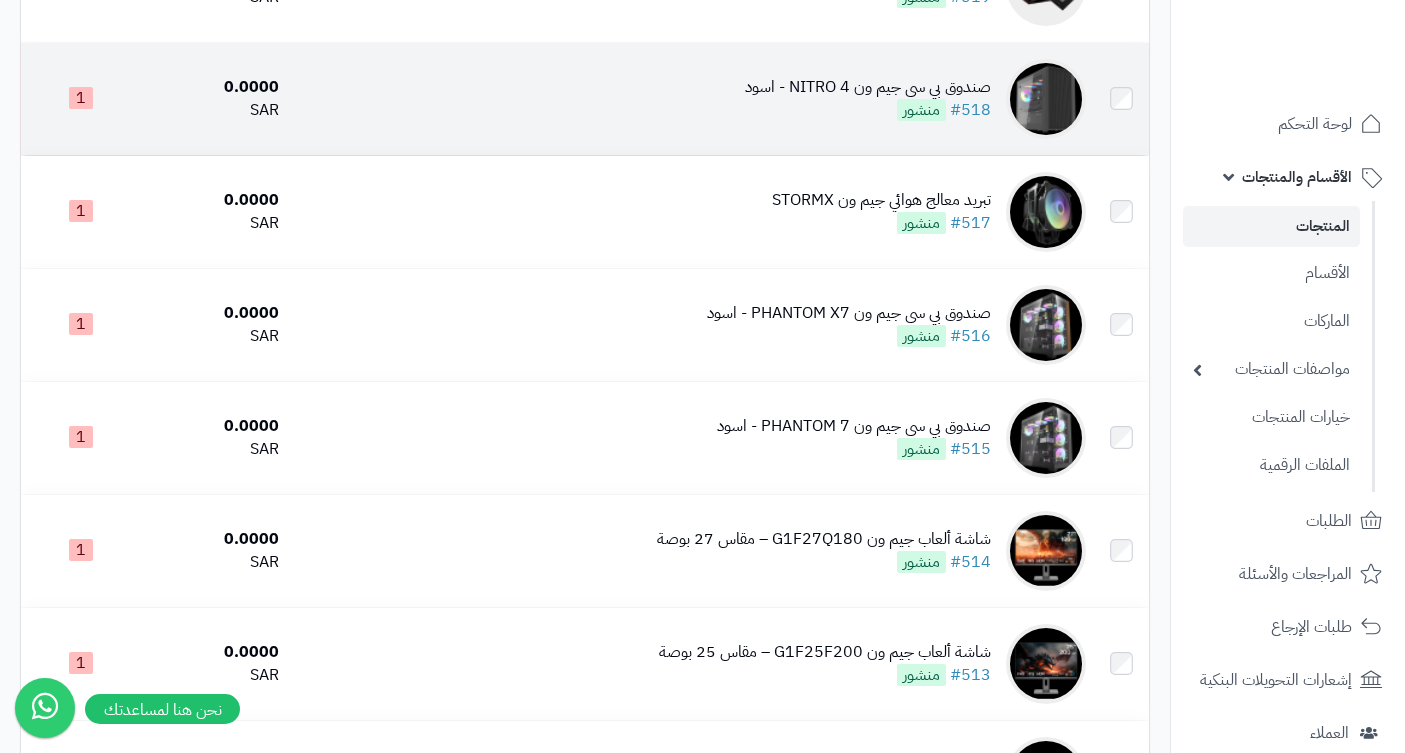 scroll, scrollTop: 625, scrollLeft: 0, axis: vertical 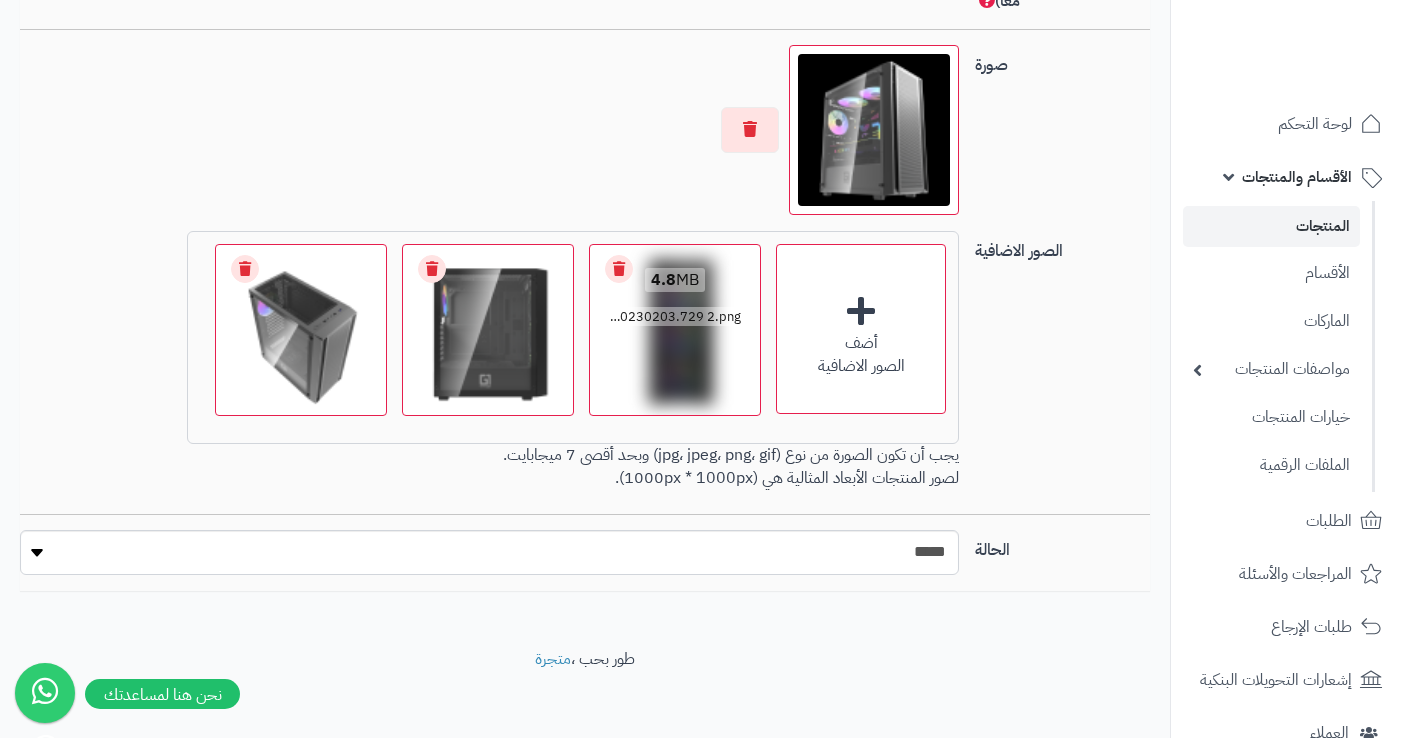 click on "Remove file" at bounding box center [619, 269] 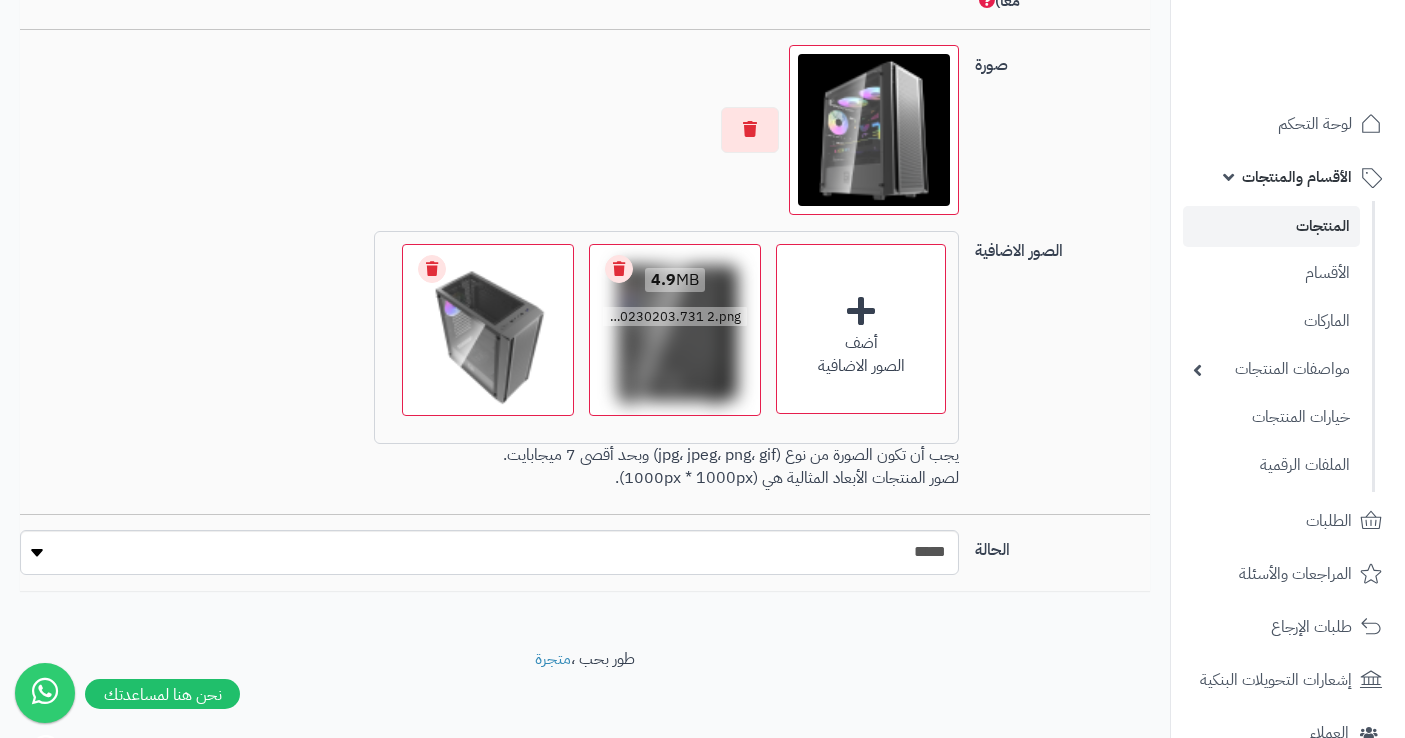 scroll, scrollTop: 1413, scrollLeft: 0, axis: vertical 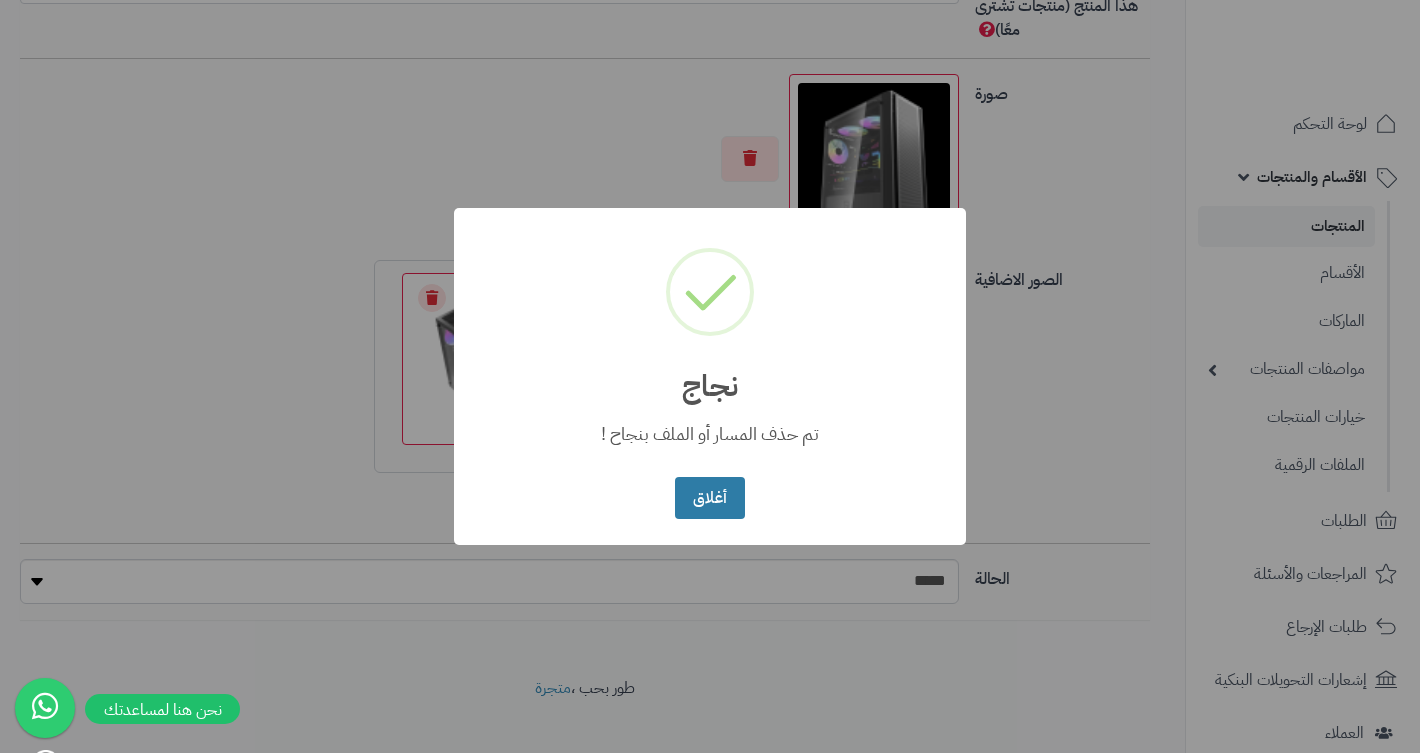click on "أغلاق" at bounding box center [709, 498] 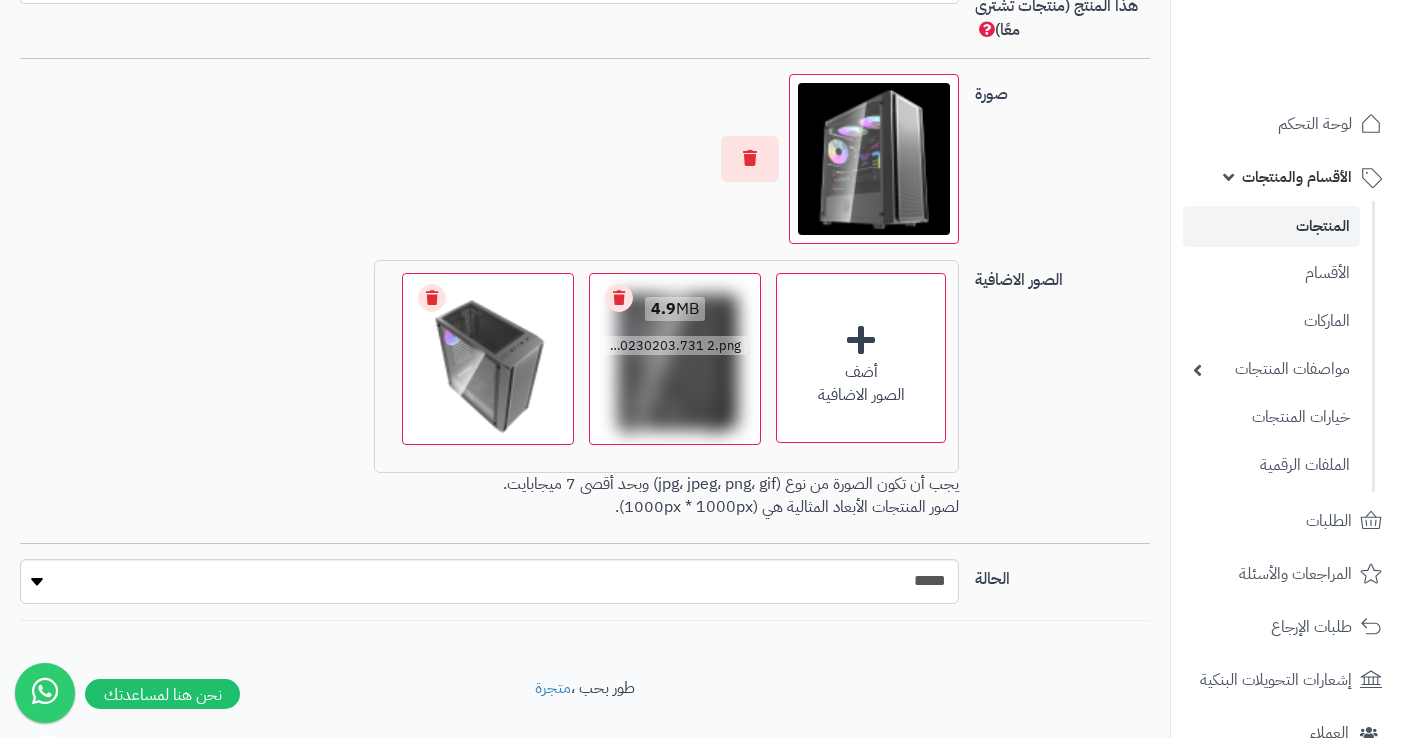 click on "Remove file" at bounding box center (619, 298) 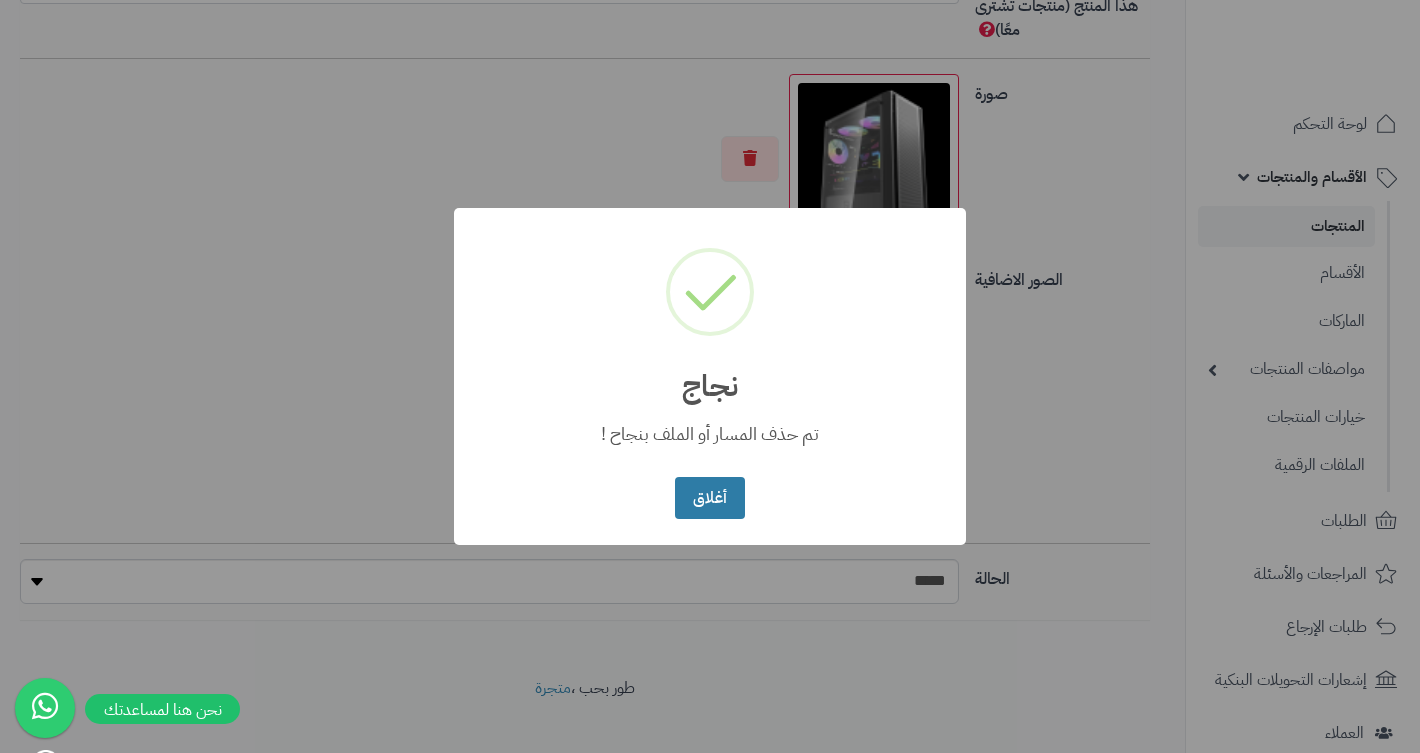 click on "أغلاق" at bounding box center (709, 498) 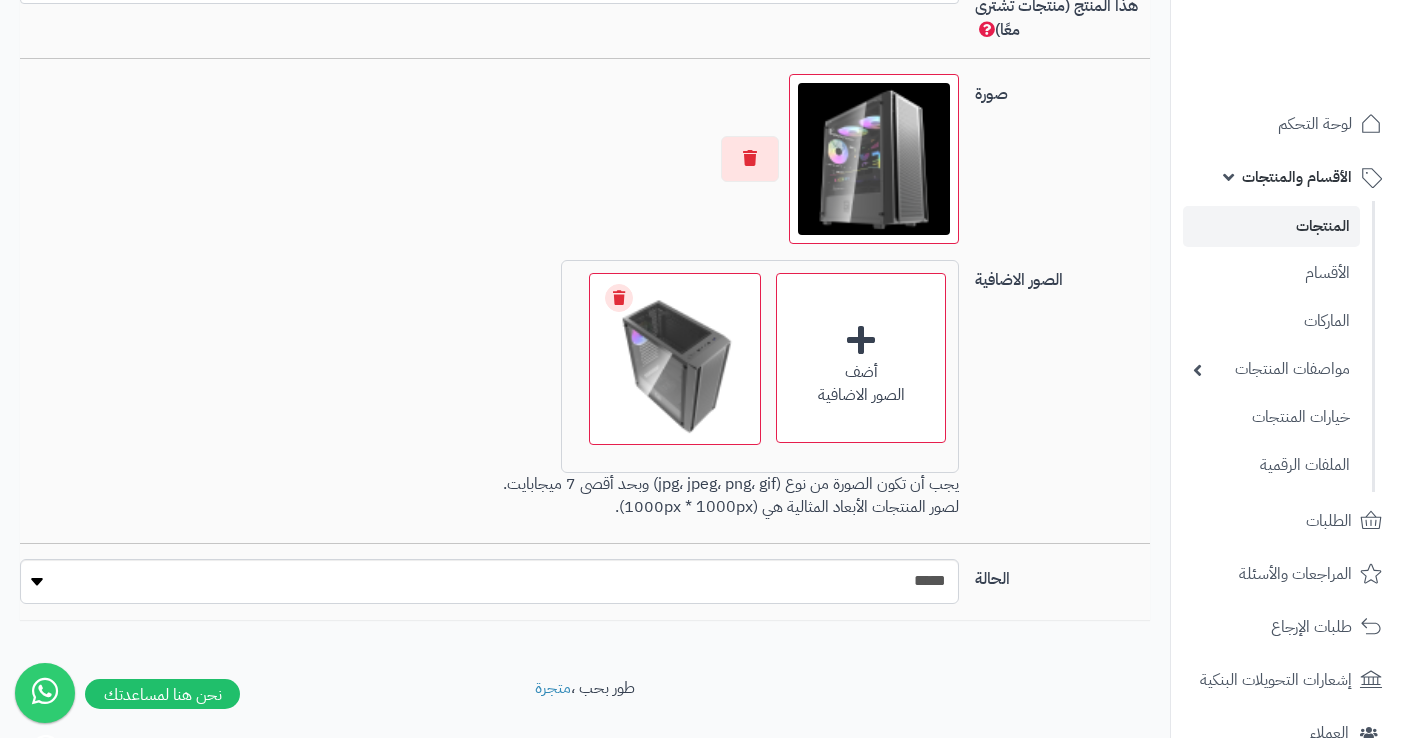 click on "Remove file" at bounding box center [619, 298] 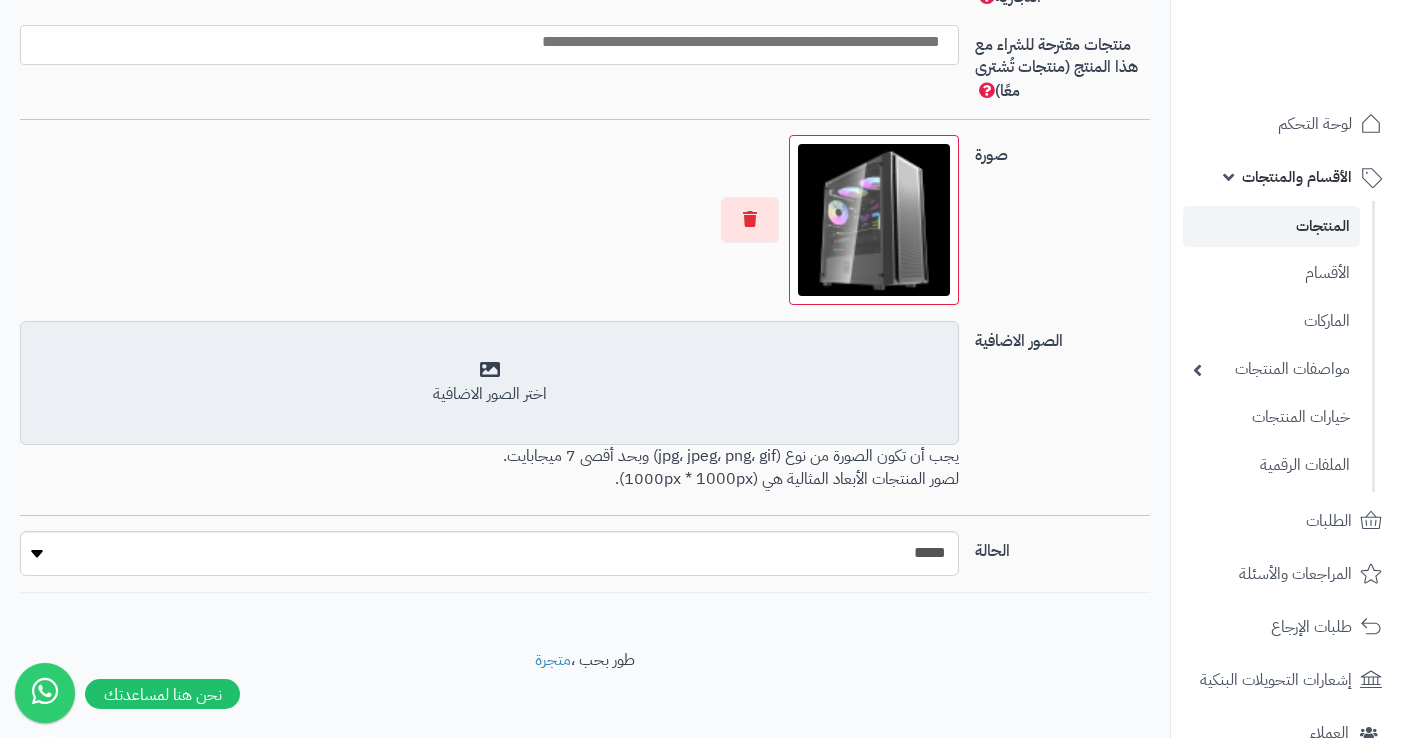 scroll, scrollTop: 1323, scrollLeft: 0, axis: vertical 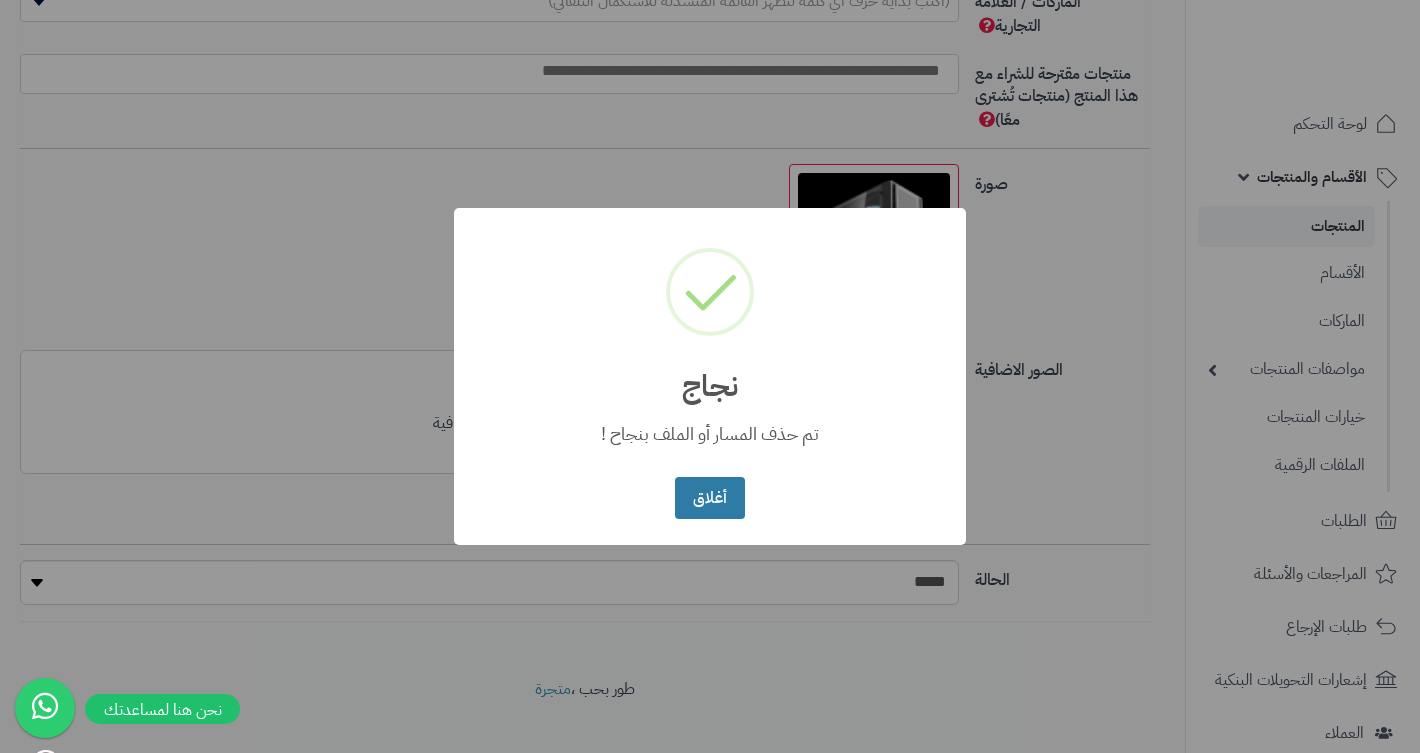 click on "أغلاق" at bounding box center [709, 498] 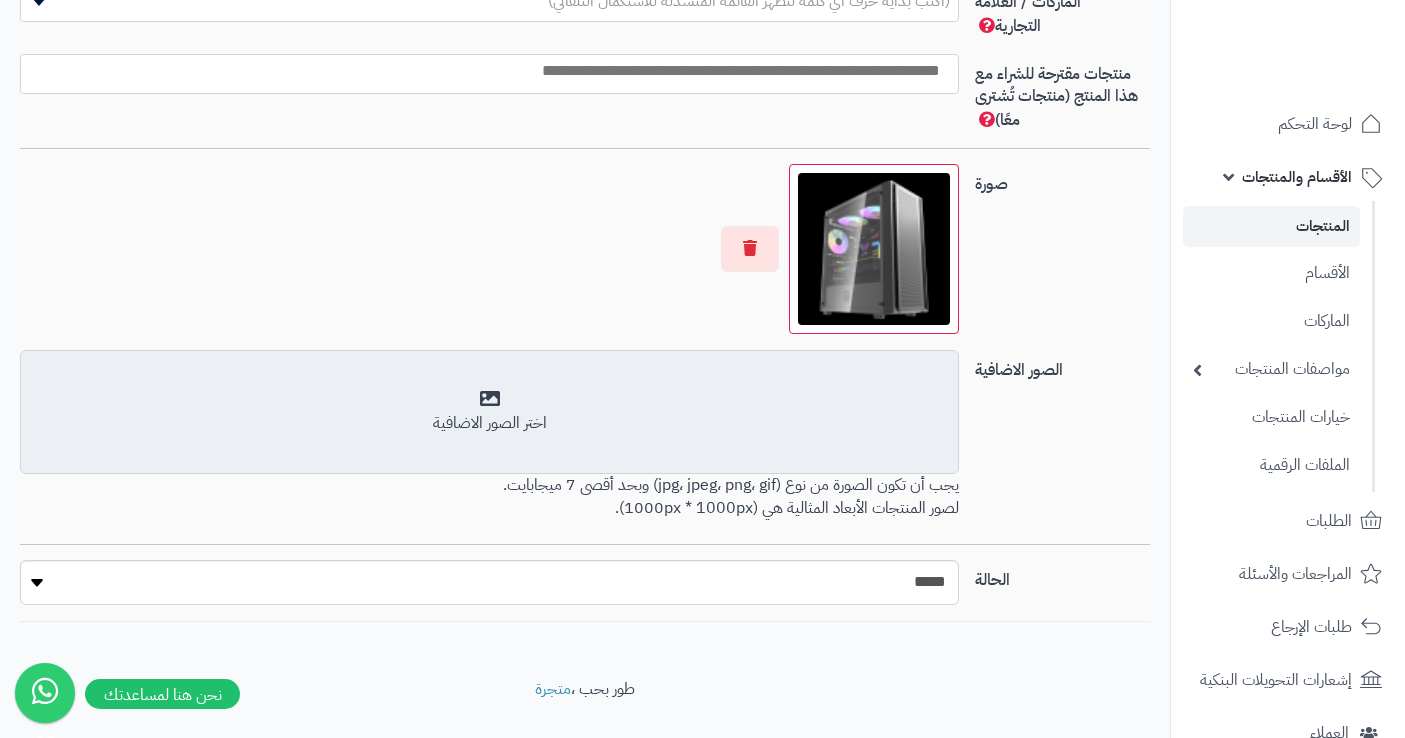 click on "اختر الصور الاضافية" at bounding box center (489, 423) 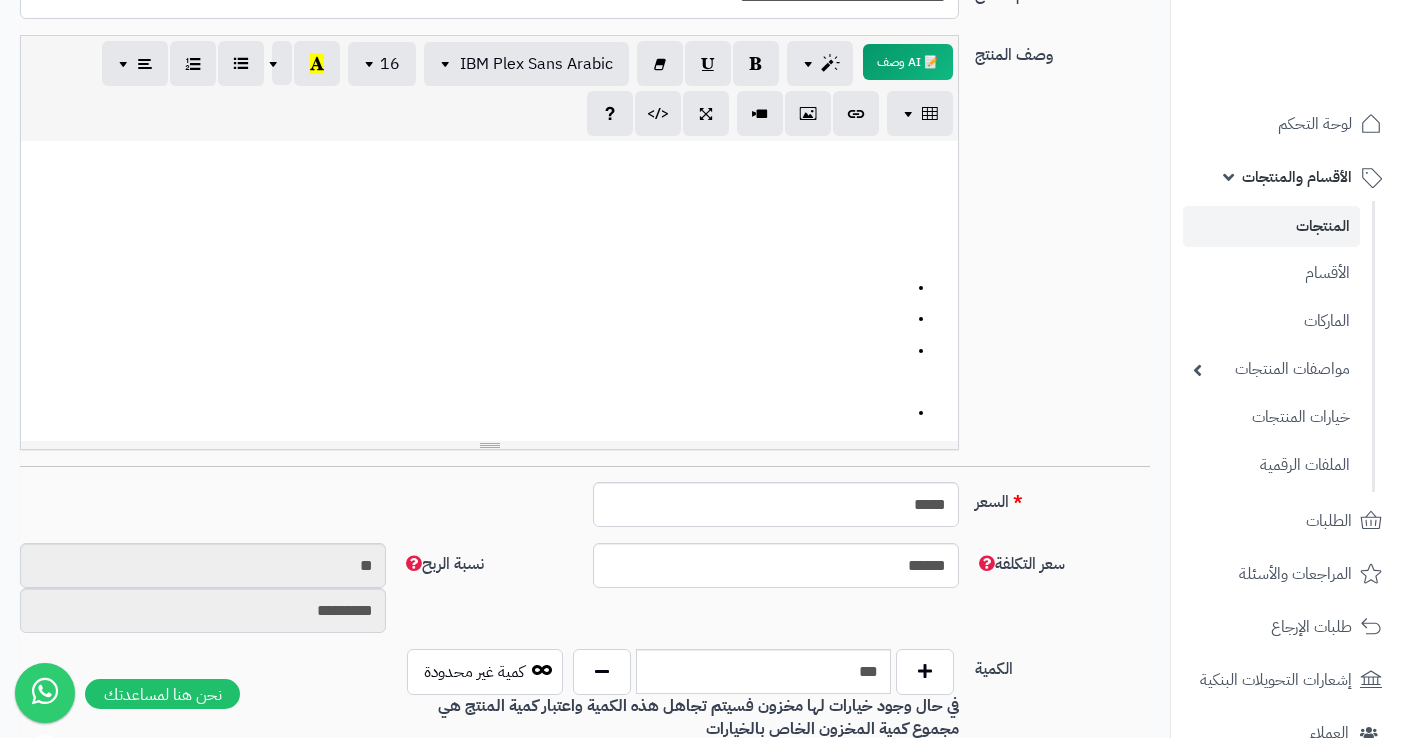 scroll, scrollTop: 0, scrollLeft: 0, axis: both 